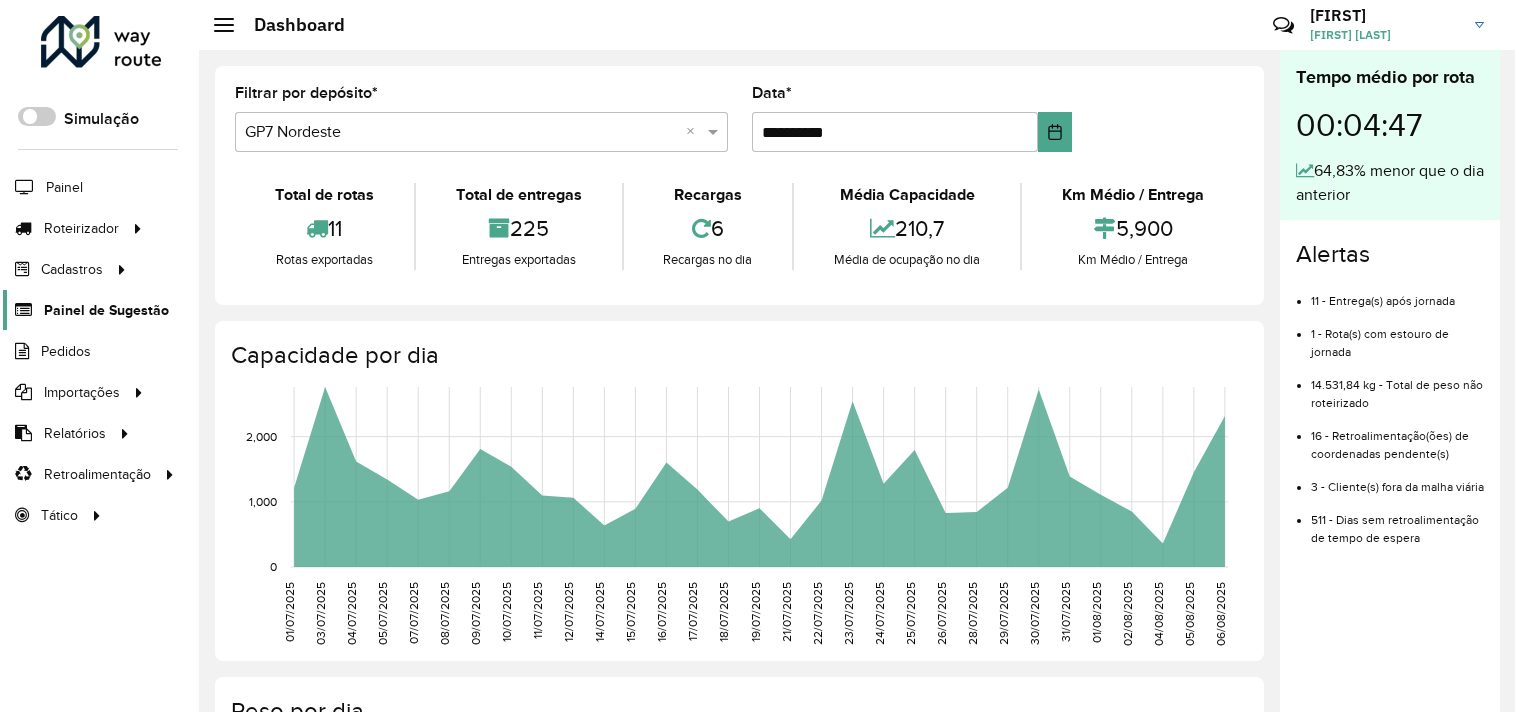 scroll, scrollTop: 0, scrollLeft: 0, axis: both 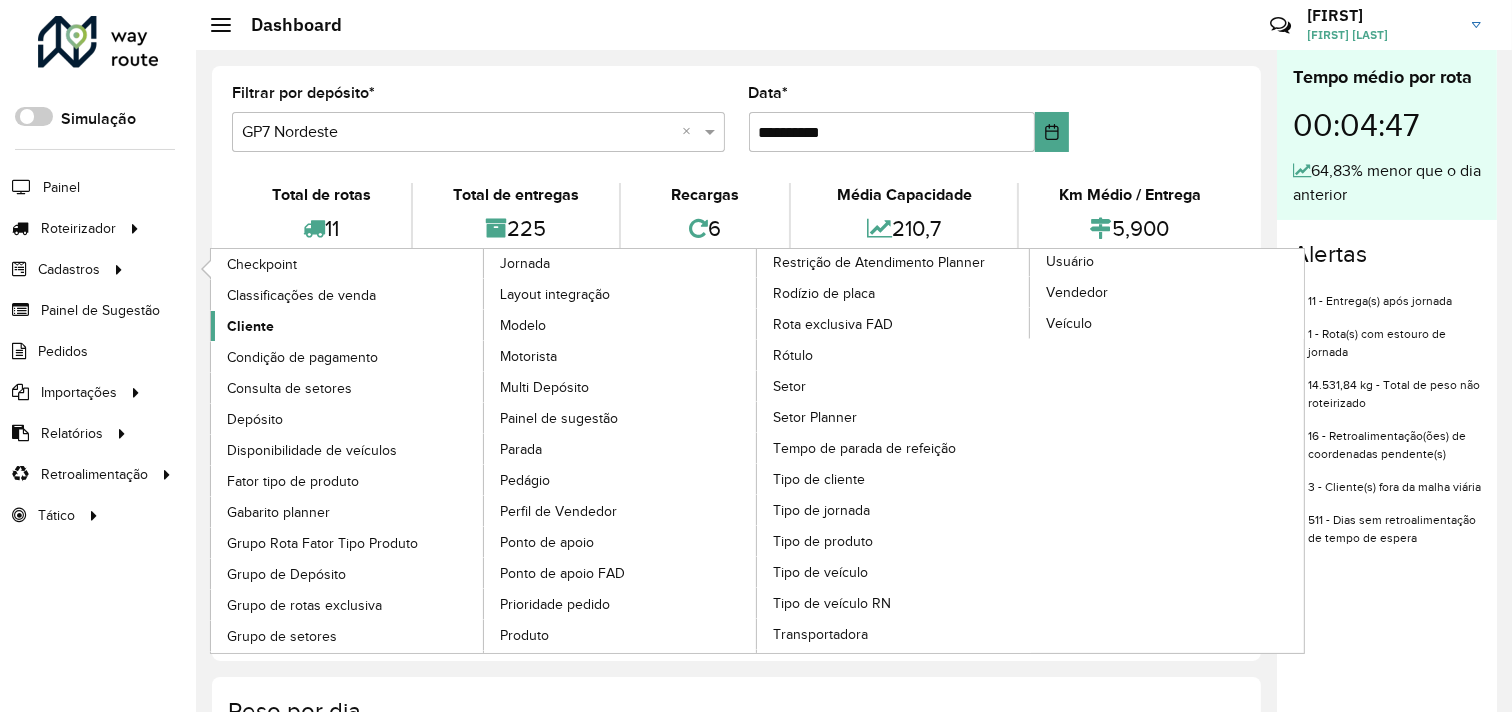 click on "Cliente" 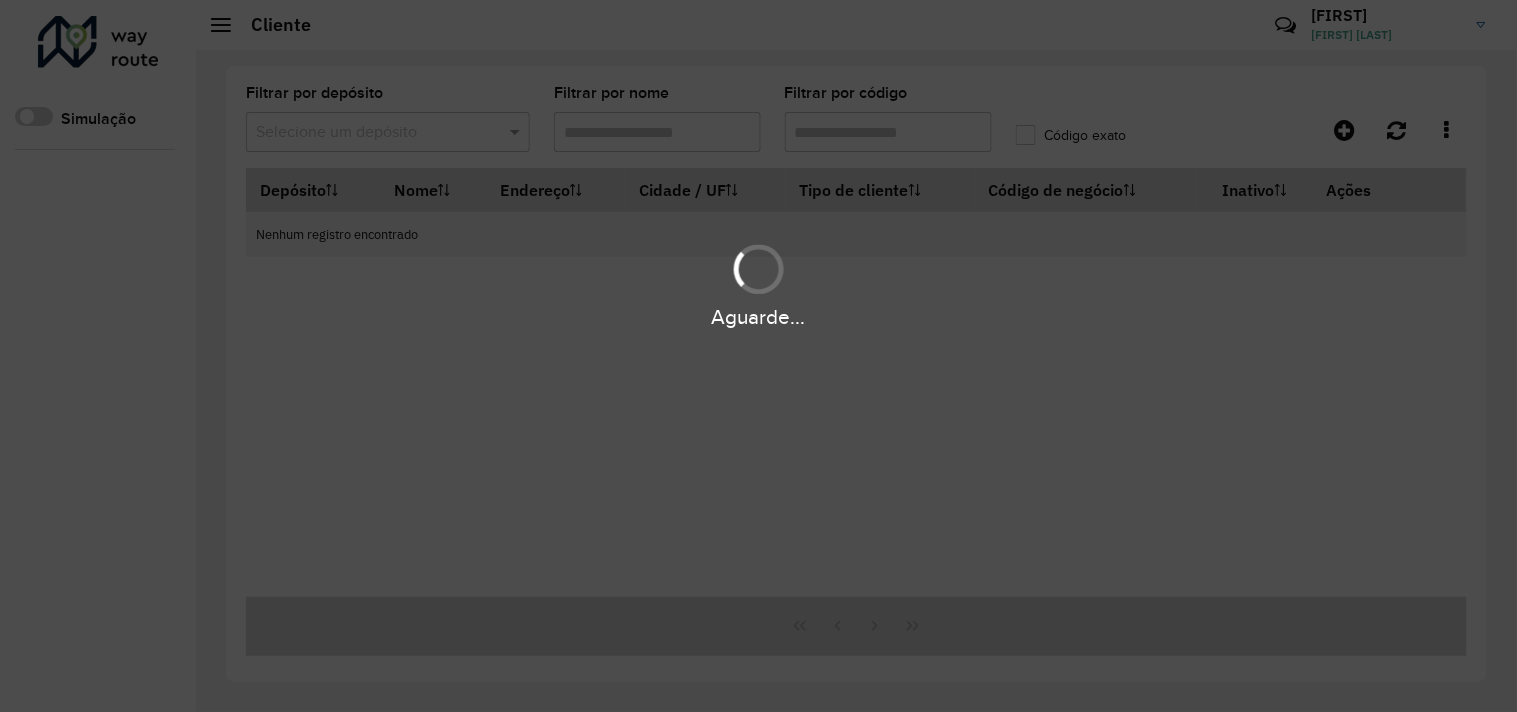 type on "*****" 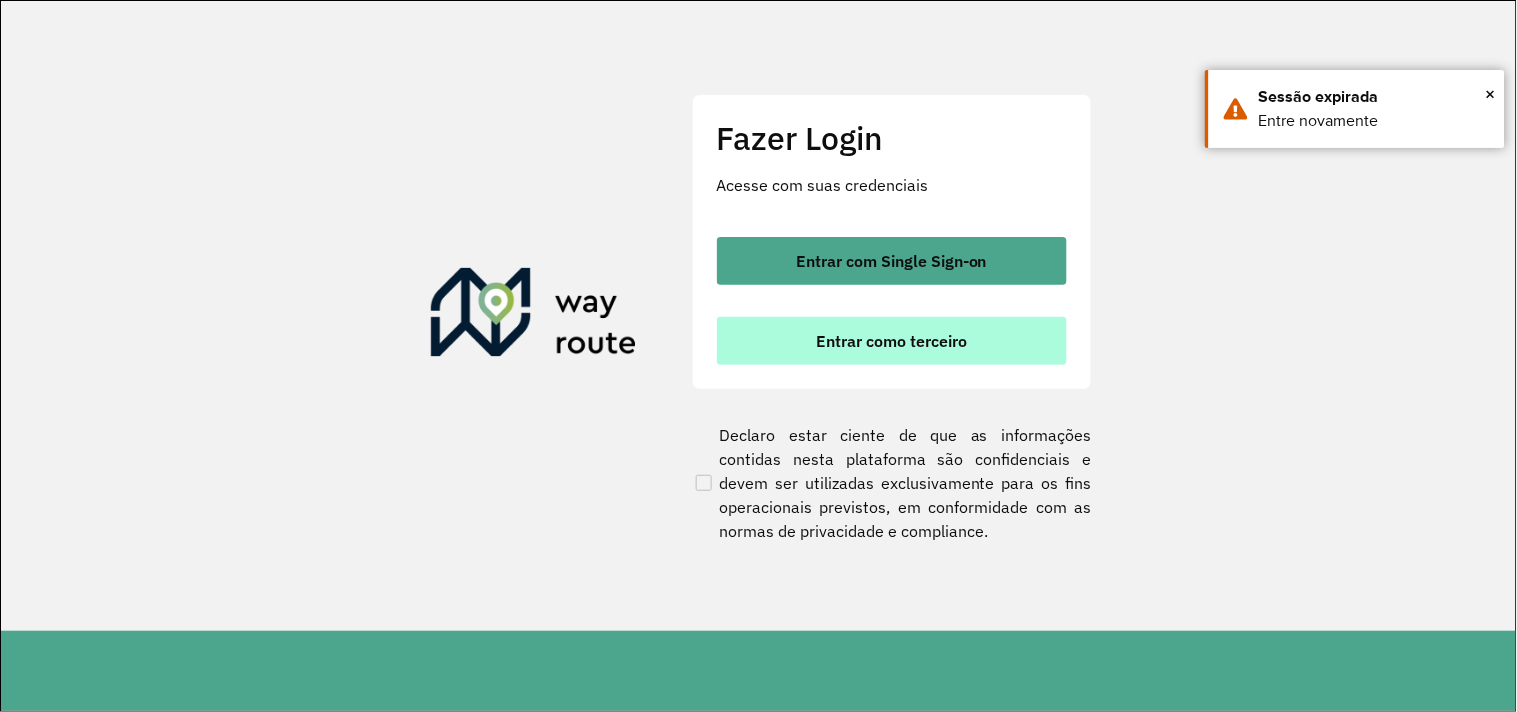 click on "Entrar como terceiro" at bounding box center (891, 341) 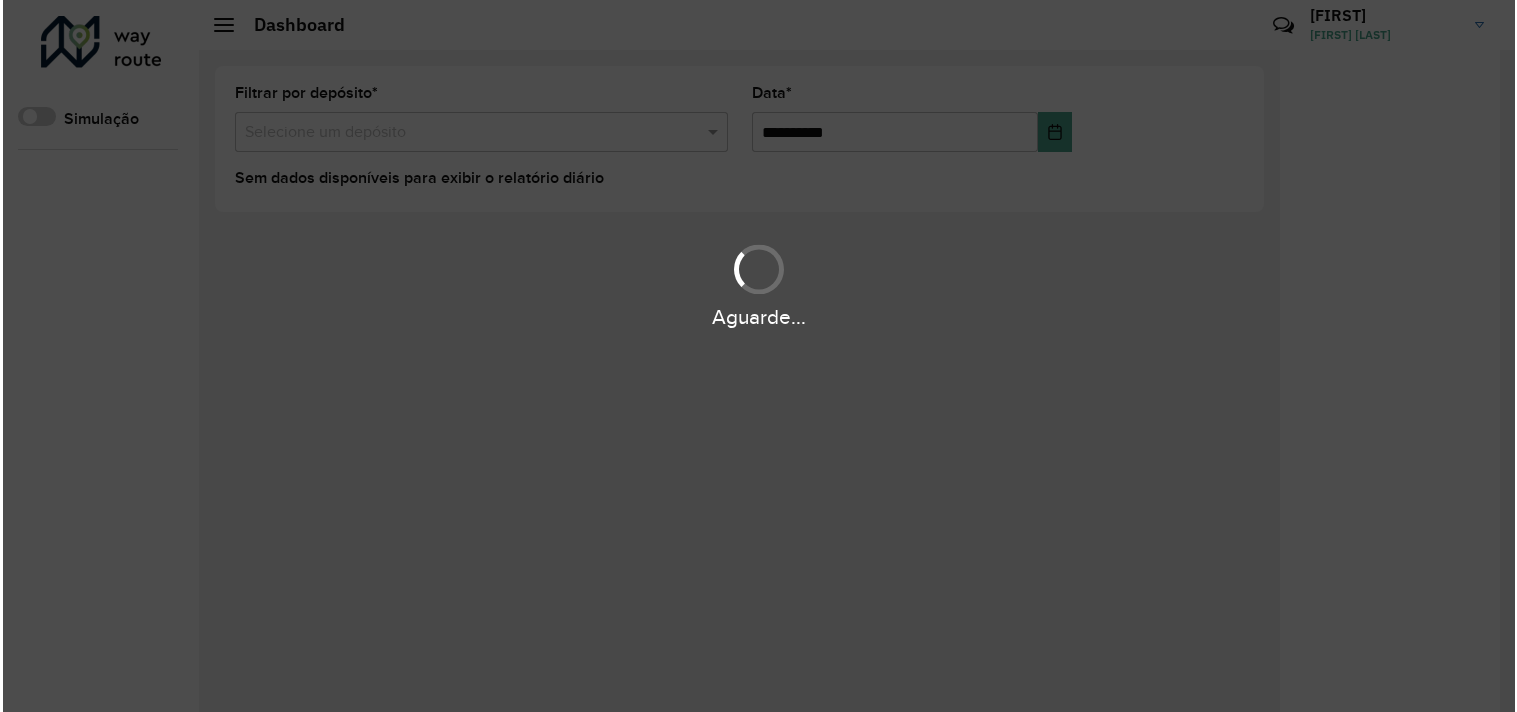 scroll, scrollTop: 0, scrollLeft: 0, axis: both 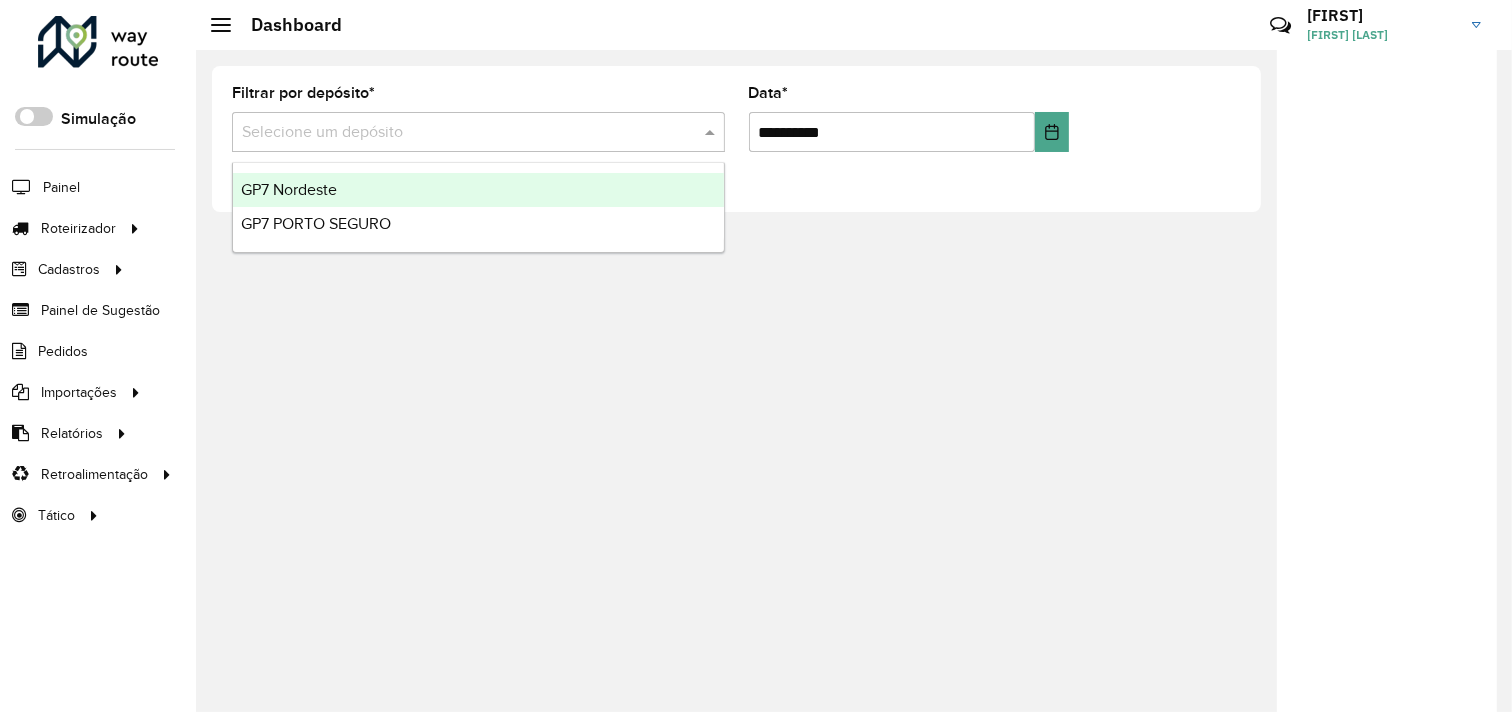 click at bounding box center [458, 133] 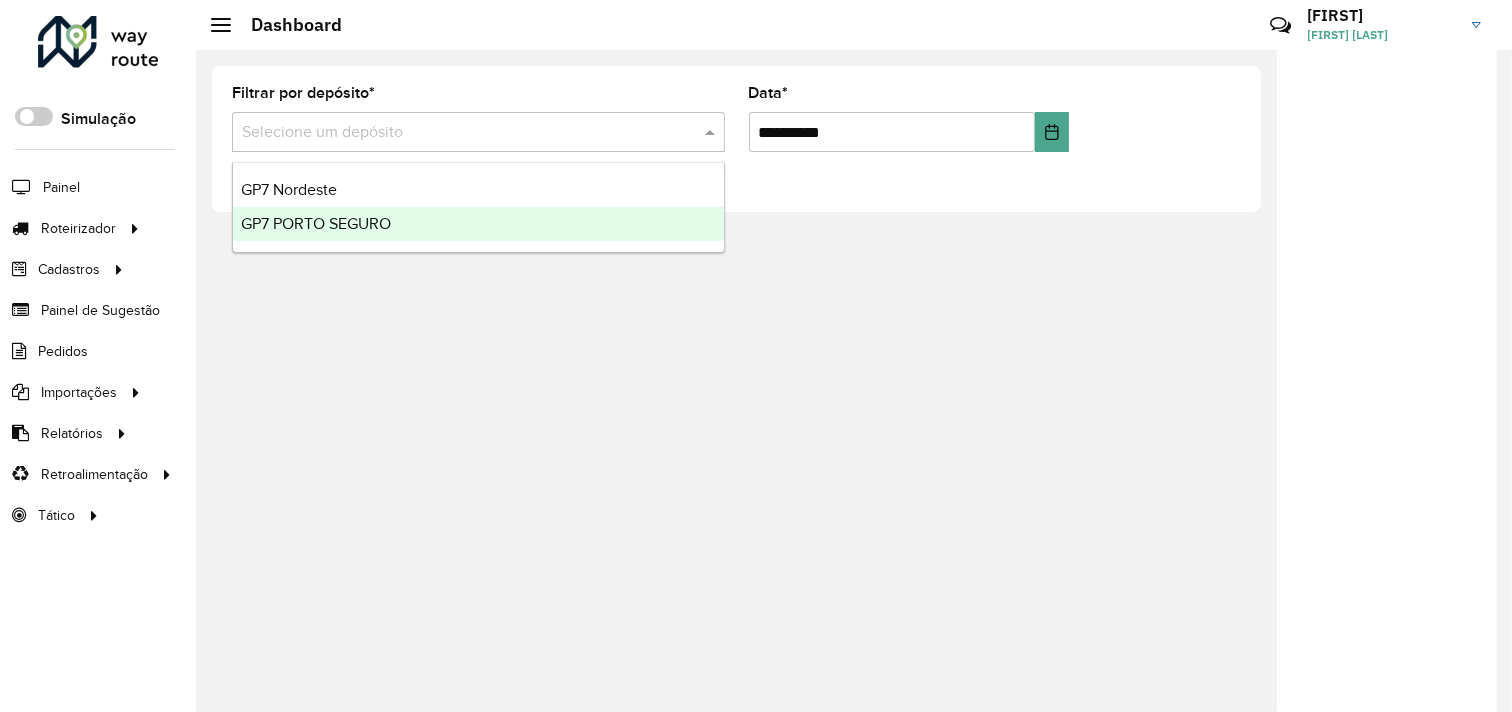 click on "**********" 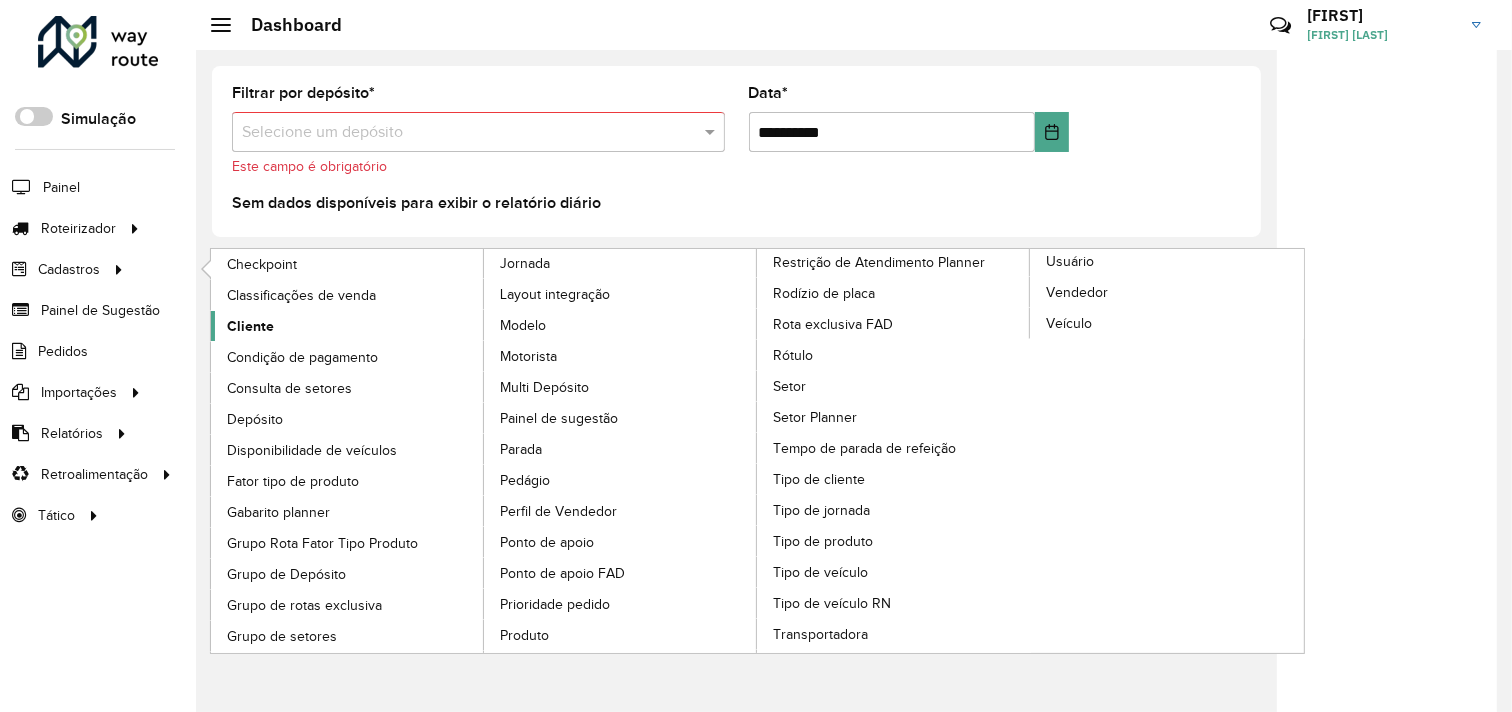 click on "Cliente" 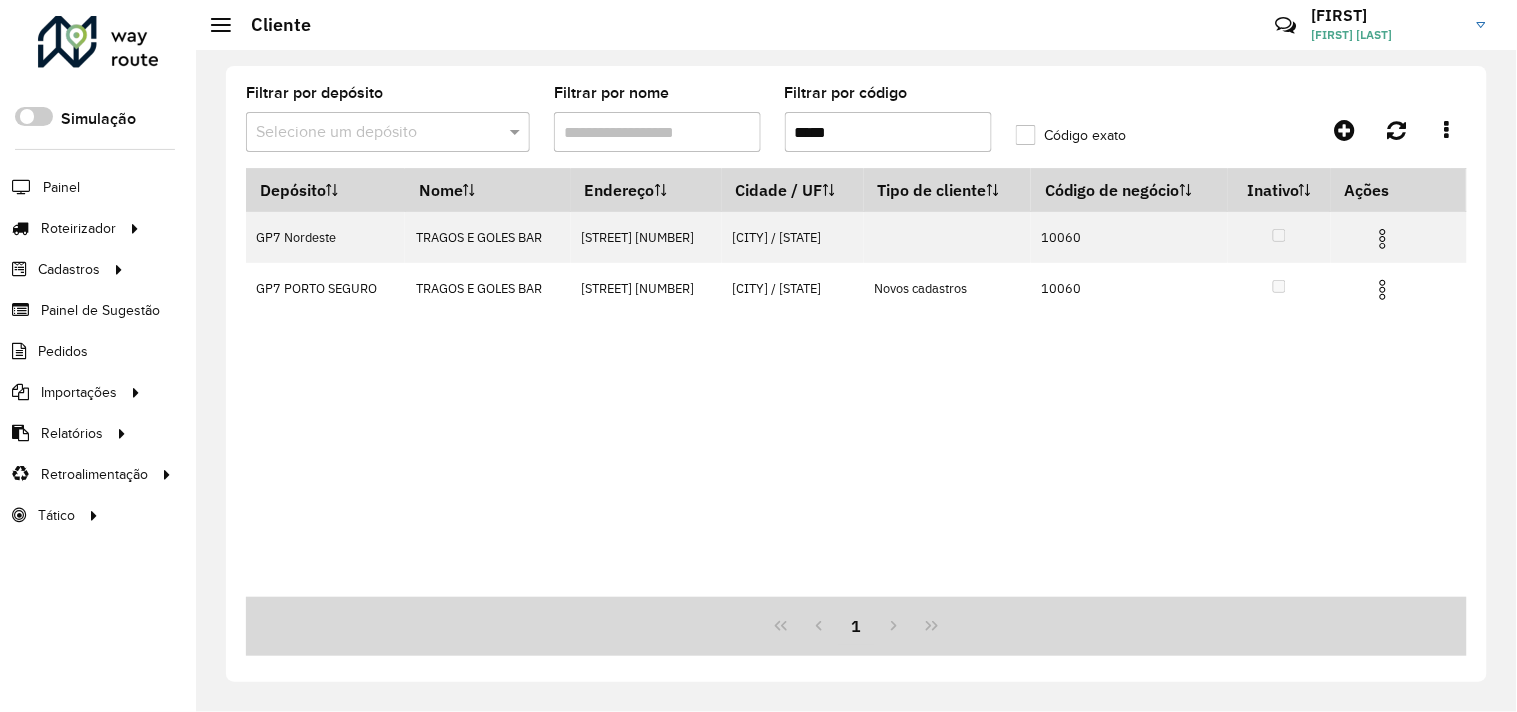 drag, startPoint x: 862, startPoint y: 138, endPoint x: 765, endPoint y: 138, distance: 97 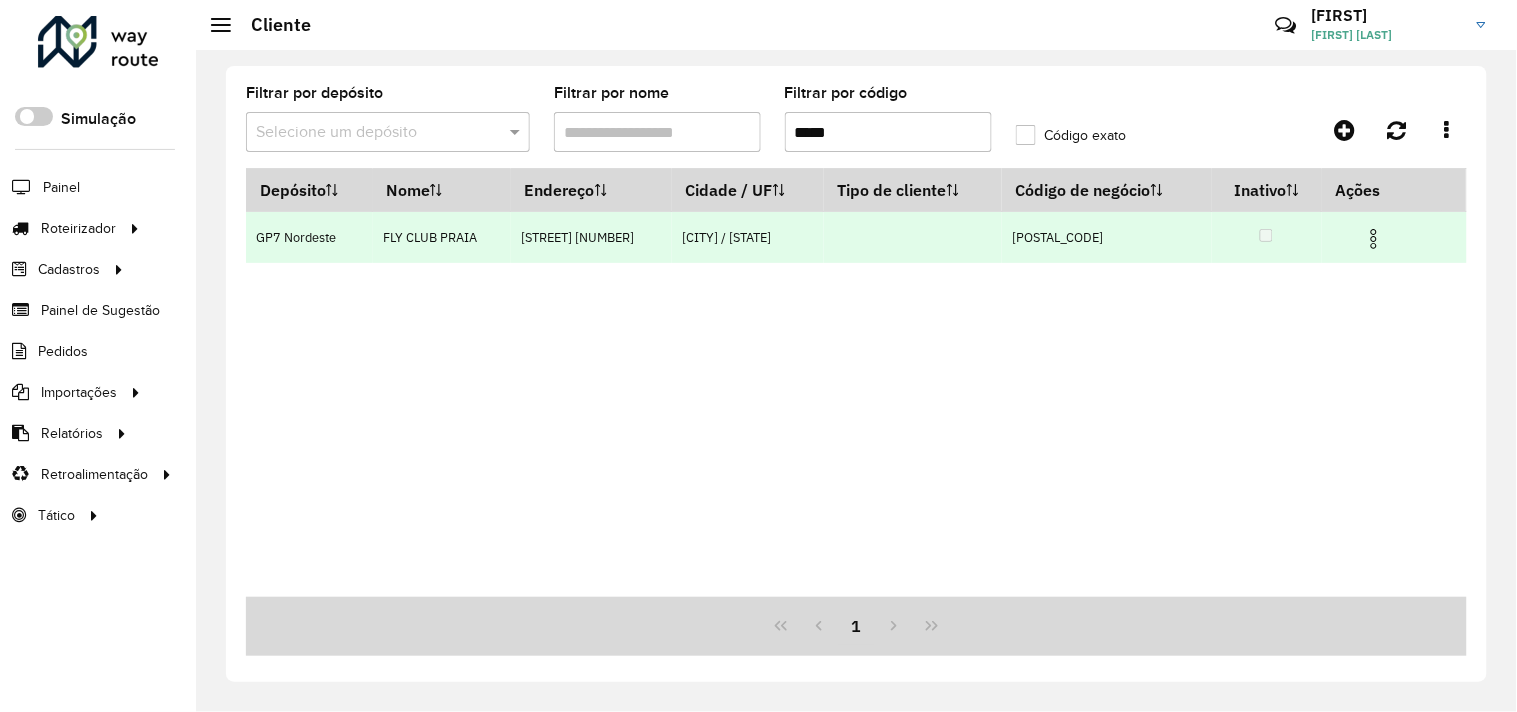 type on "*****" 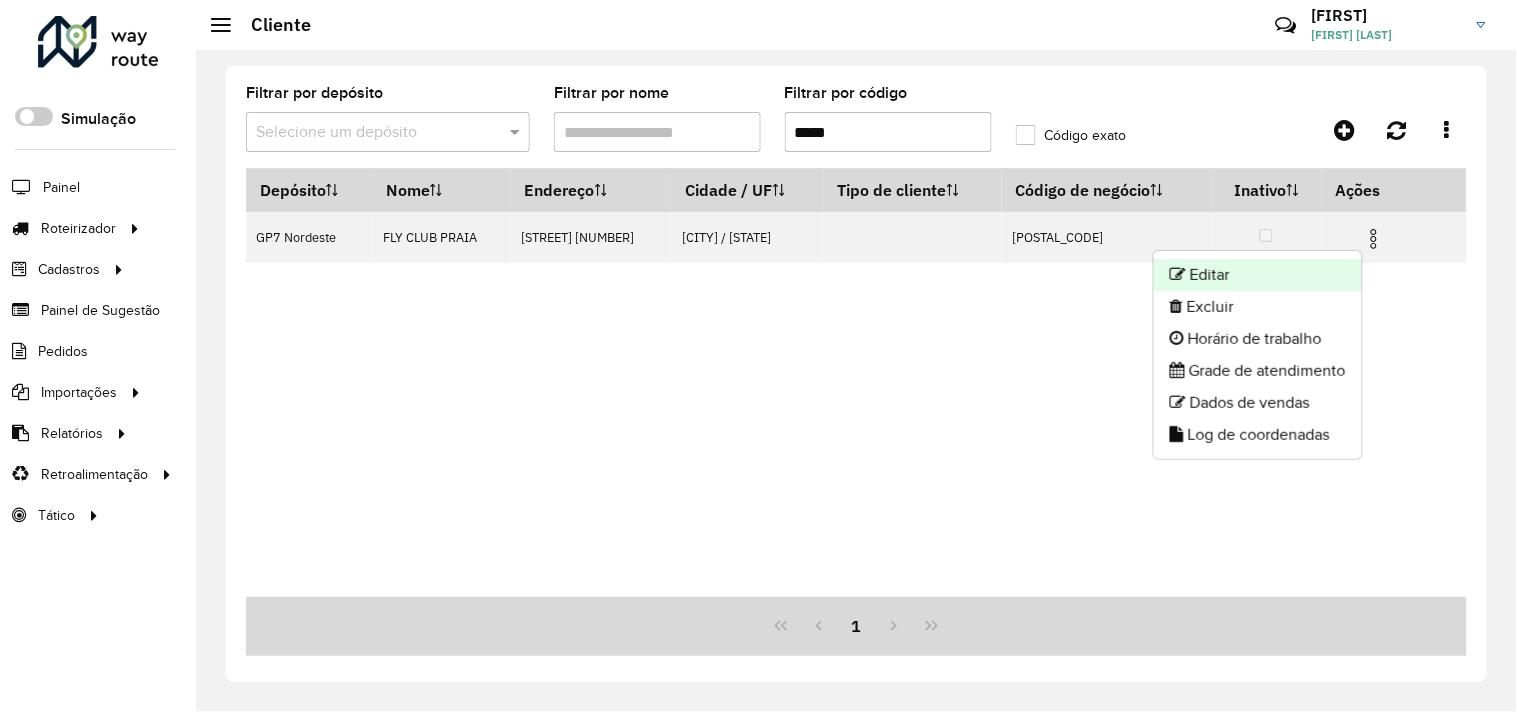 click on "Editar" 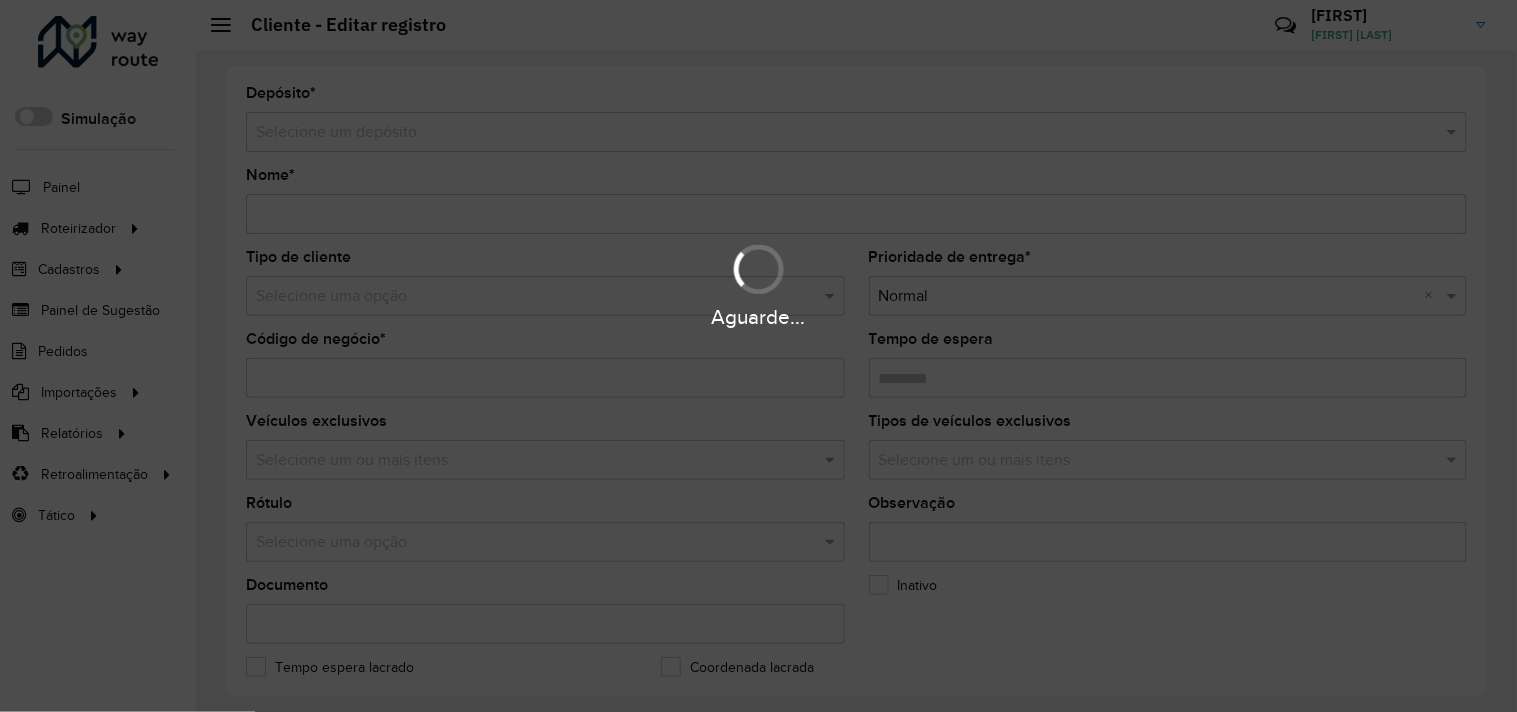 type on "**********" 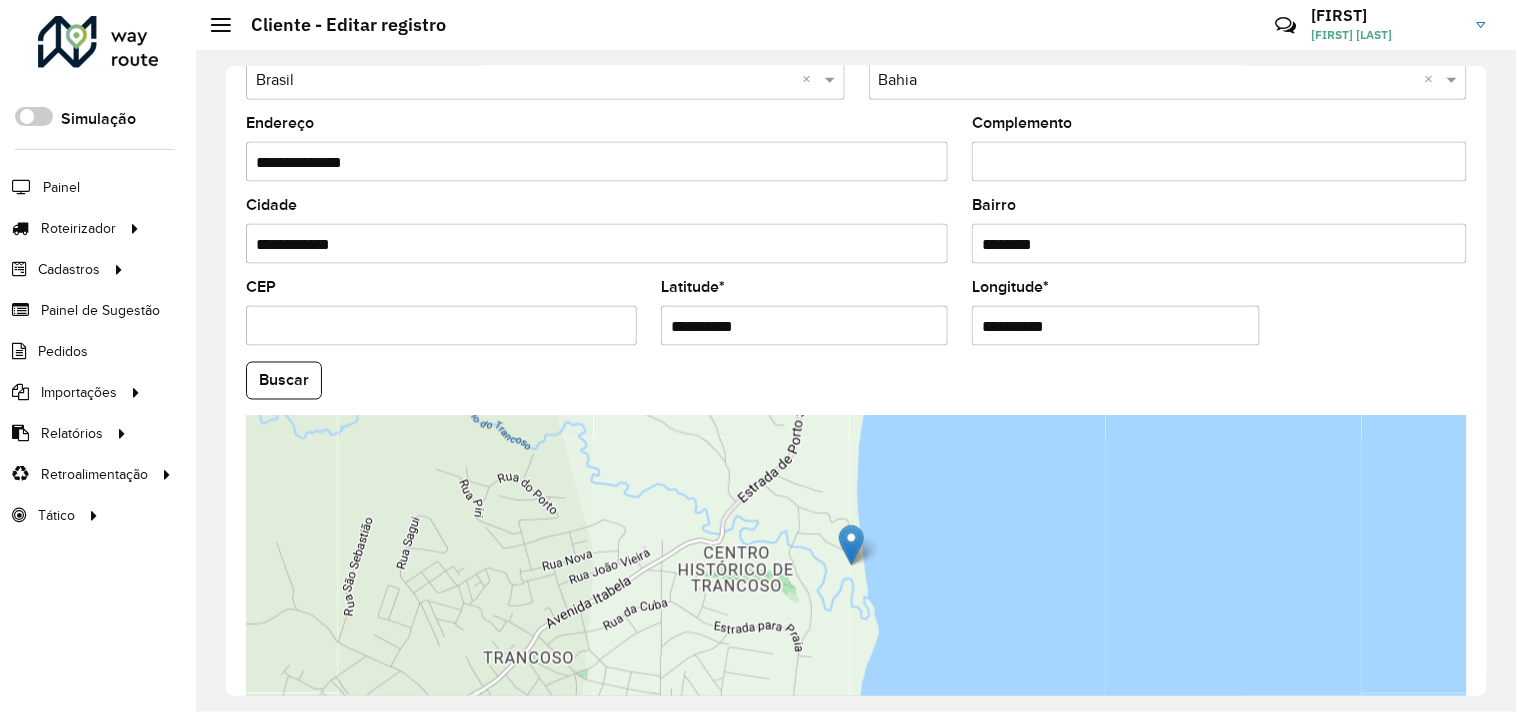 scroll, scrollTop: 780, scrollLeft: 0, axis: vertical 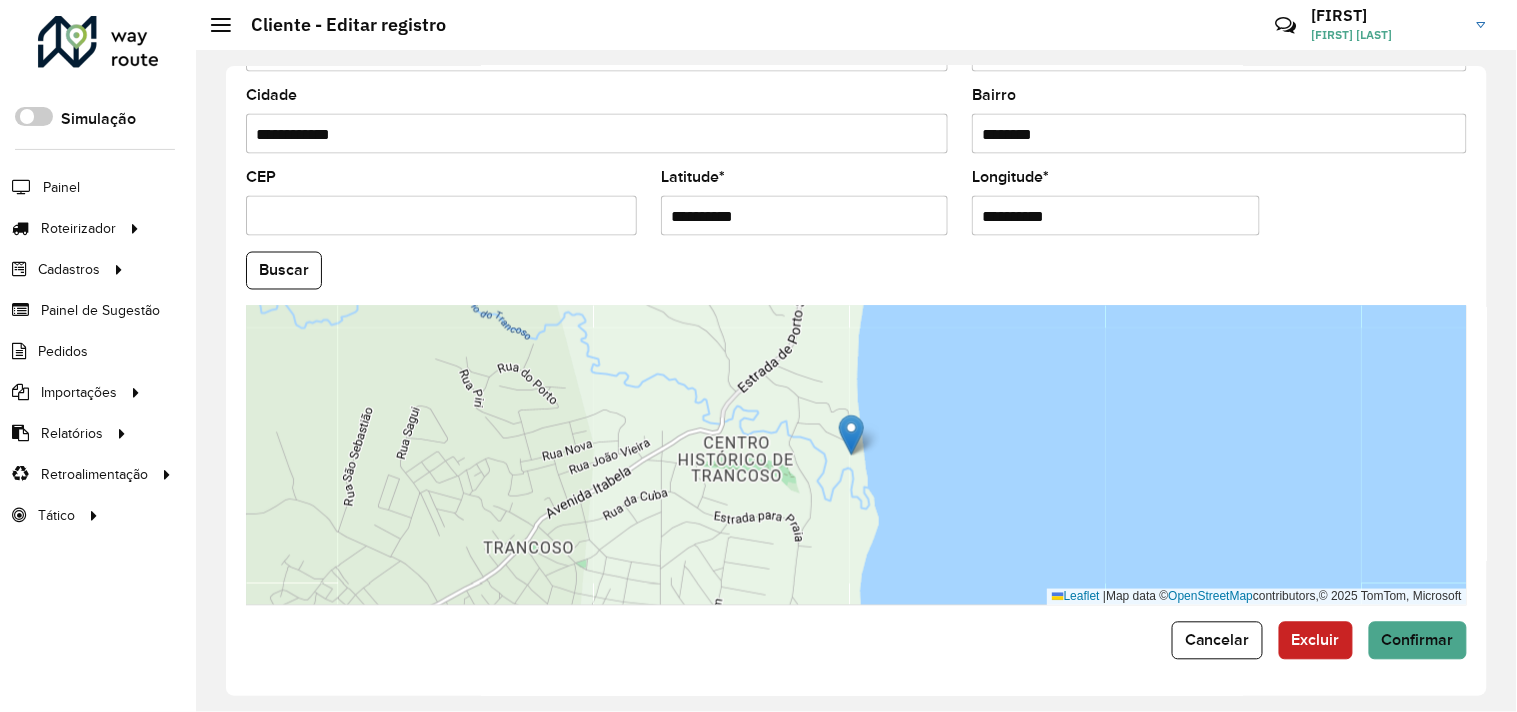 drag, startPoint x: 750, startPoint y: 214, endPoint x: 627, endPoint y: 217, distance: 123.03658 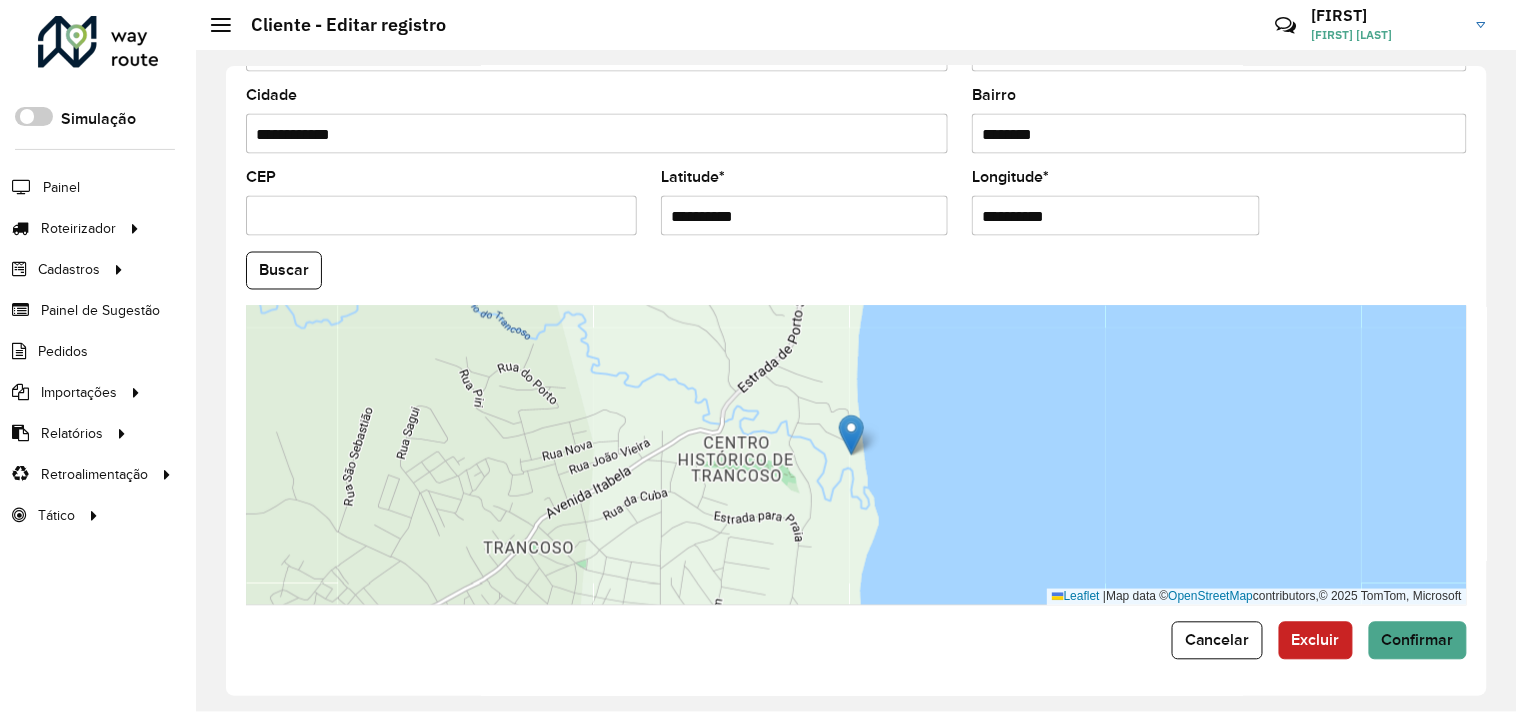 drag, startPoint x: 1073, startPoint y: 211, endPoint x: 915, endPoint y: 213, distance: 158.01266 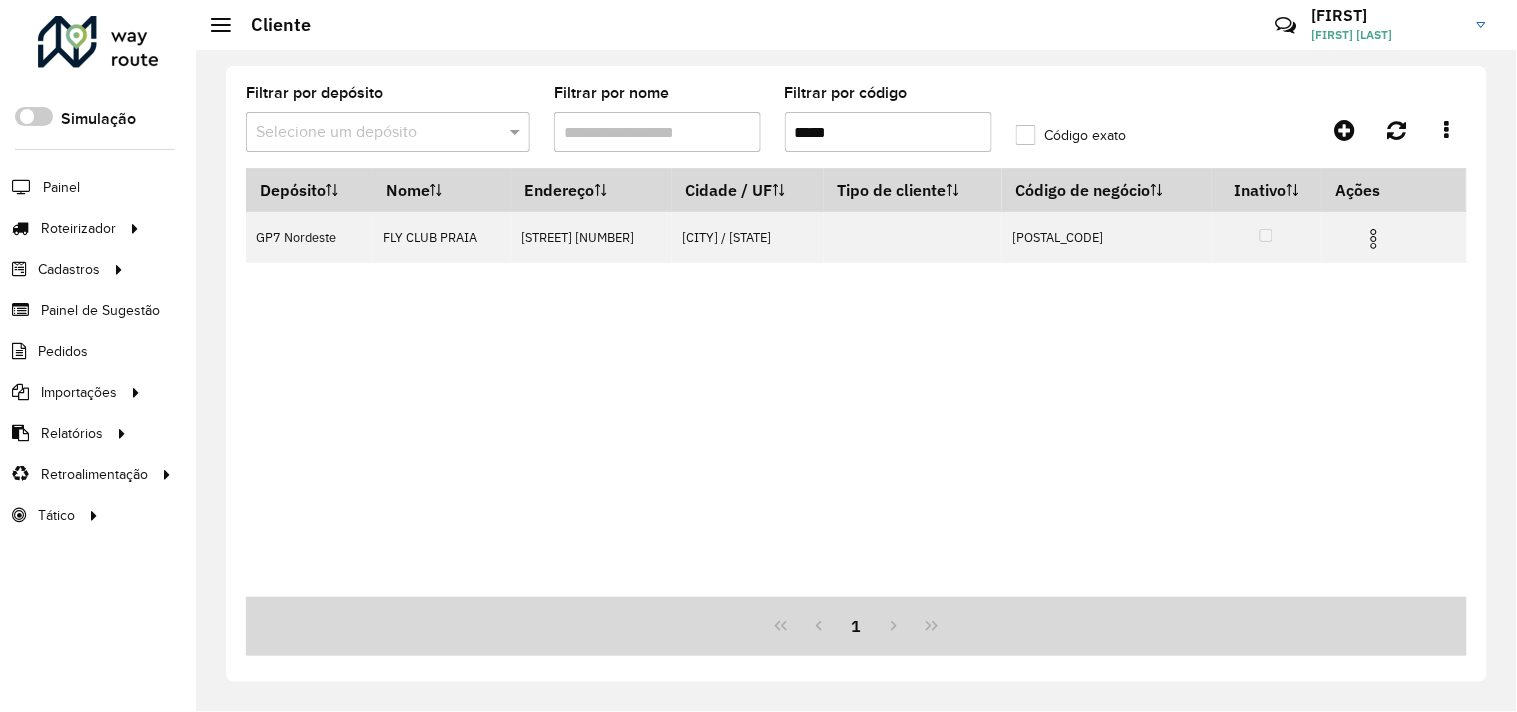 drag, startPoint x: 874, startPoint y: 135, endPoint x: 654, endPoint y: 123, distance: 220.32703 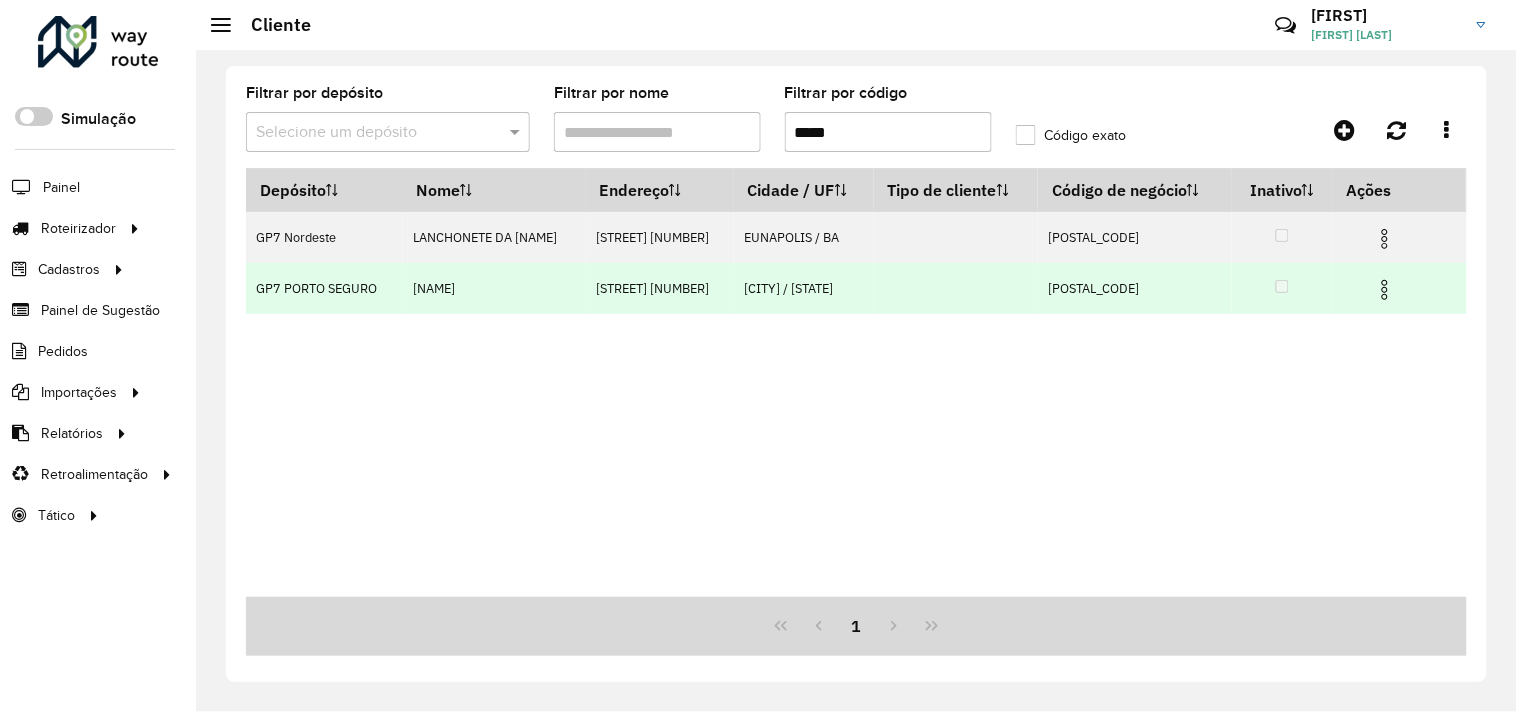type on "*****" 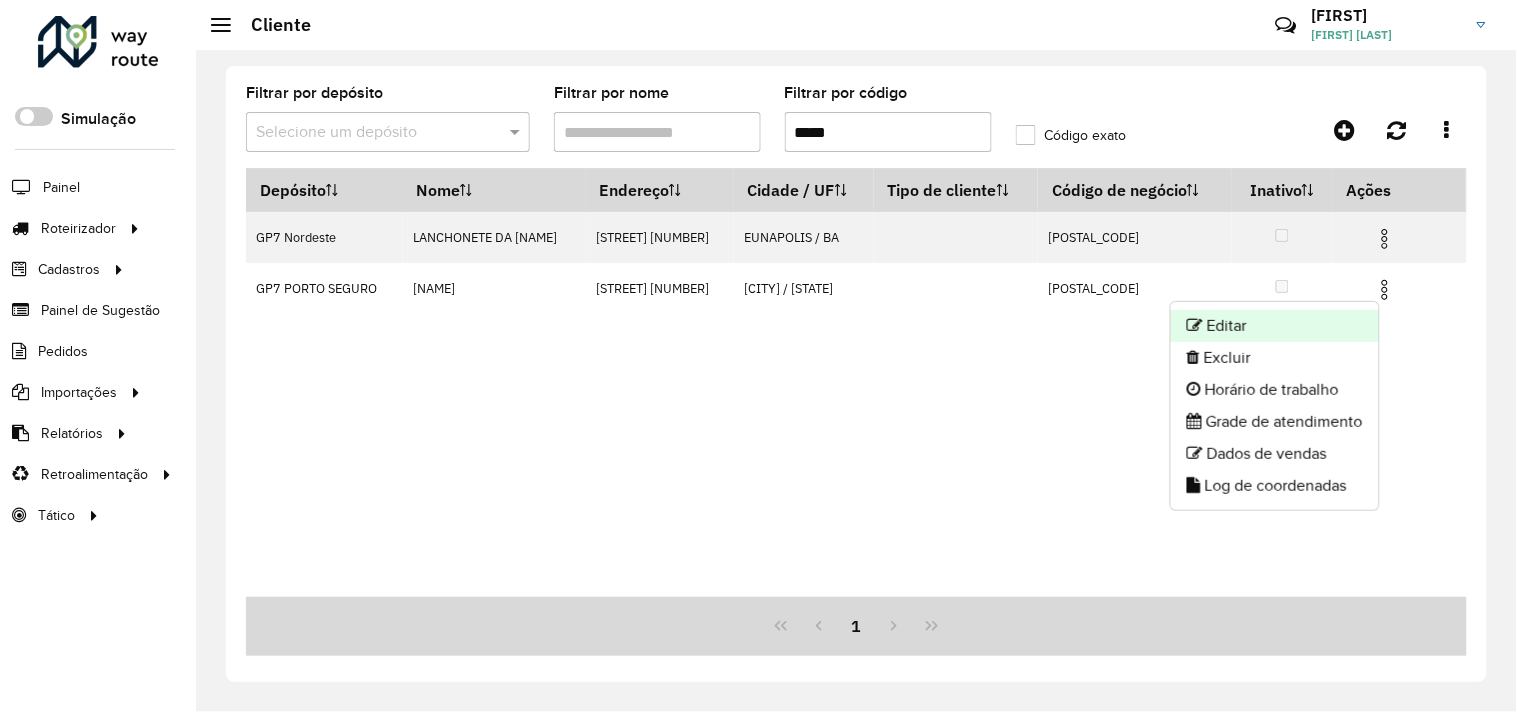 click on "Editar" 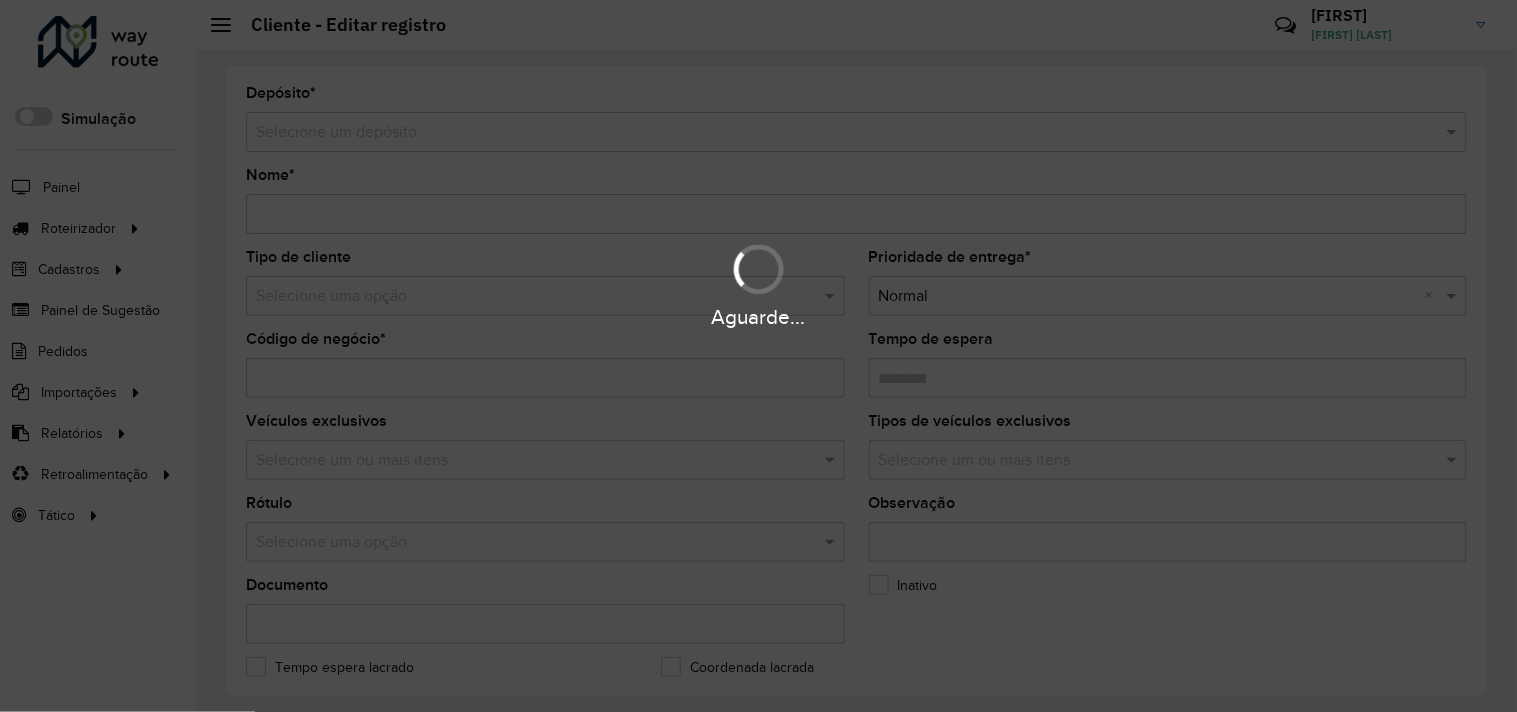 type on "*********" 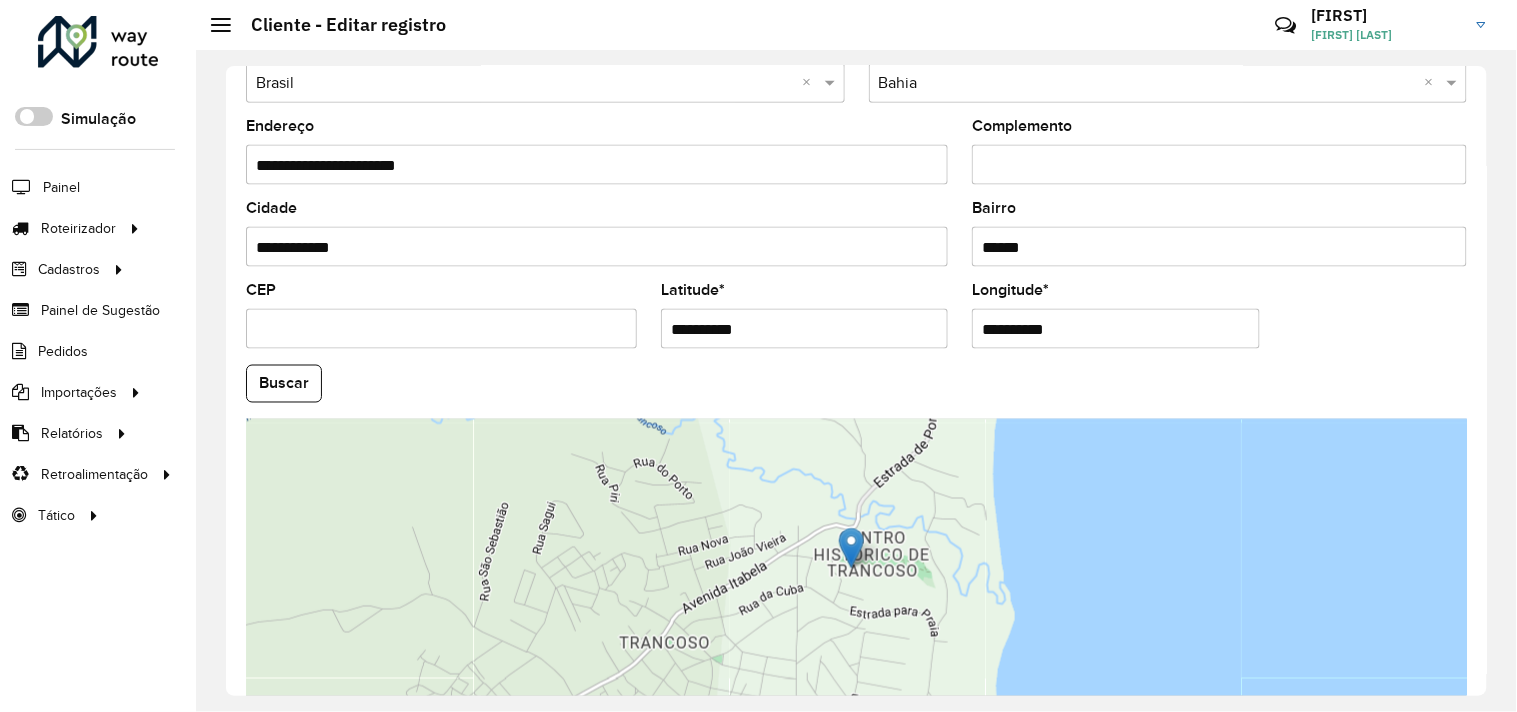 scroll, scrollTop: 666, scrollLeft: 0, axis: vertical 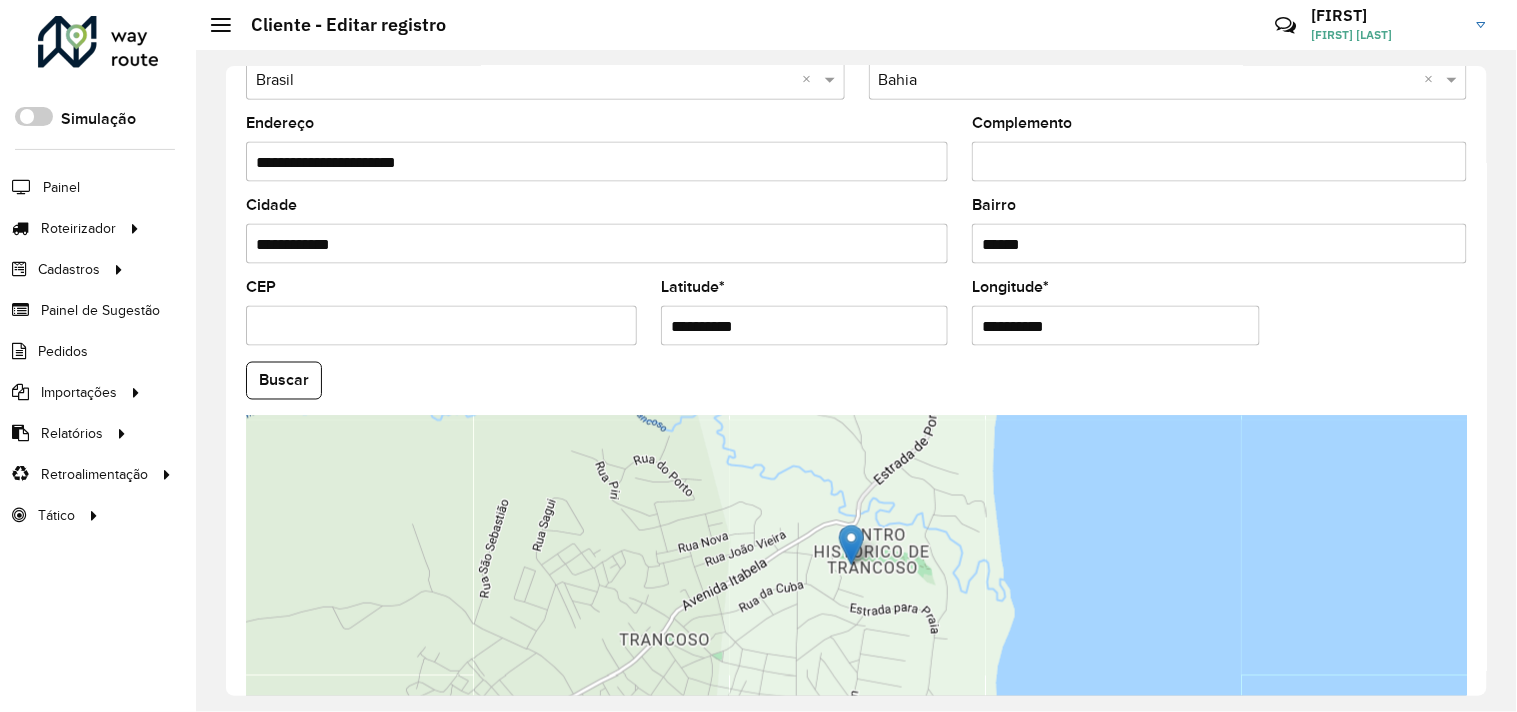 drag, startPoint x: 784, startPoint y: 336, endPoint x: 558, endPoint y: 331, distance: 226.0553 